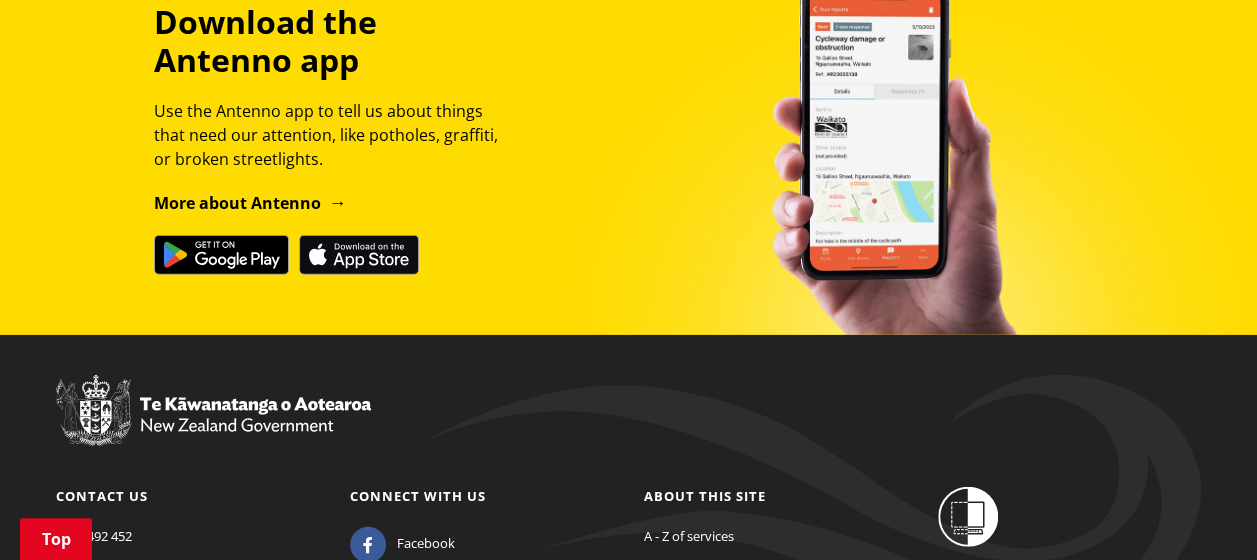 scroll, scrollTop: 2656, scrollLeft: 0, axis: vertical 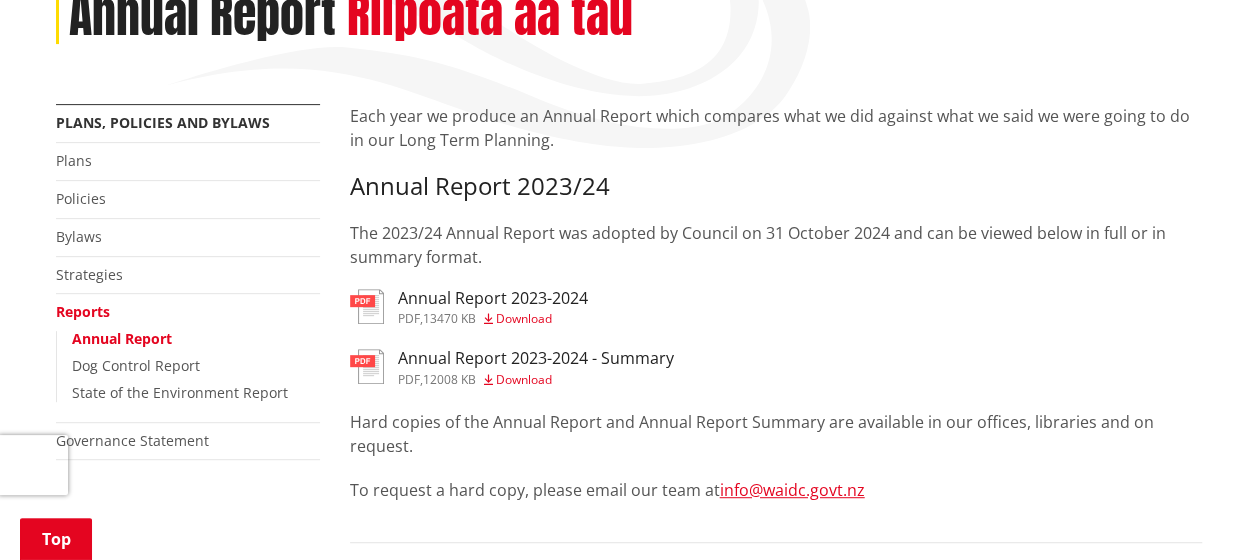 click on "Annual Report 2023-2024" at bounding box center (493, 298) 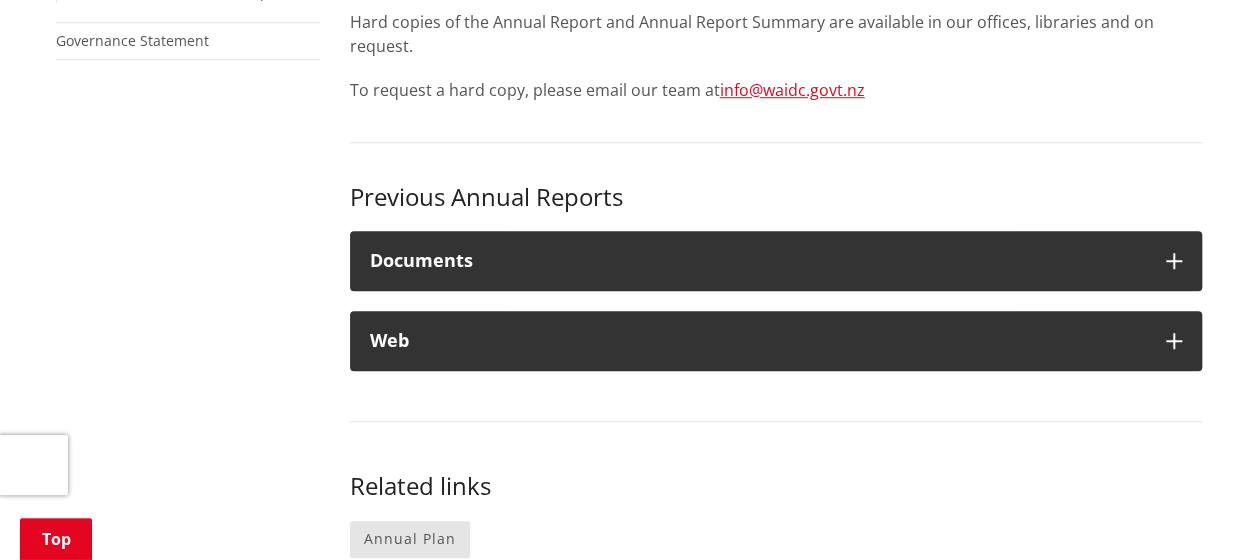 scroll, scrollTop: 800, scrollLeft: 0, axis: vertical 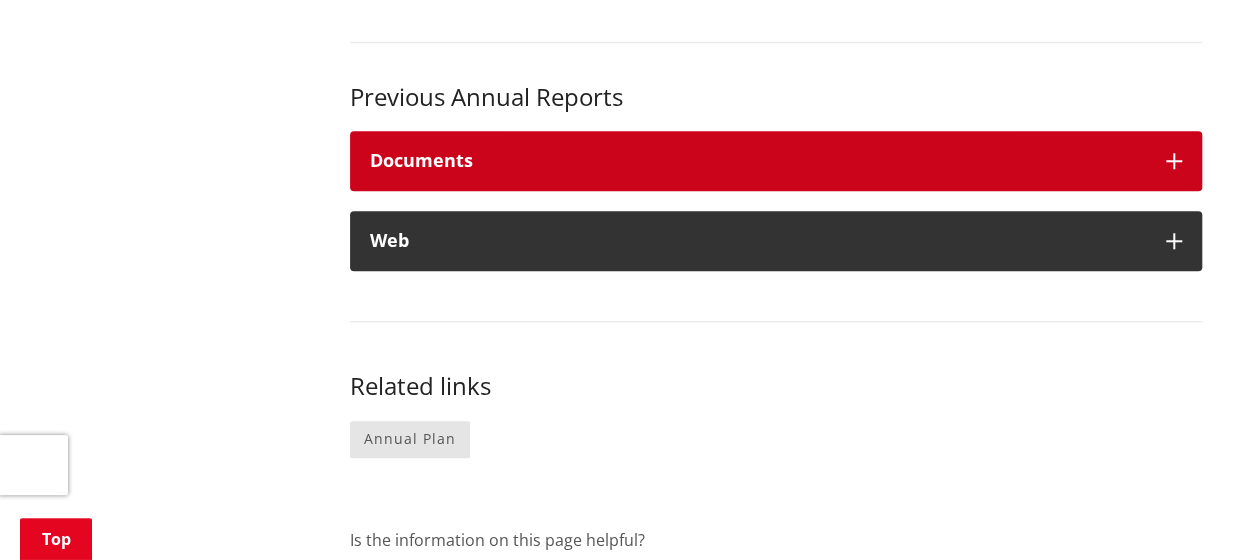 click on "Documents" at bounding box center [758, 161] 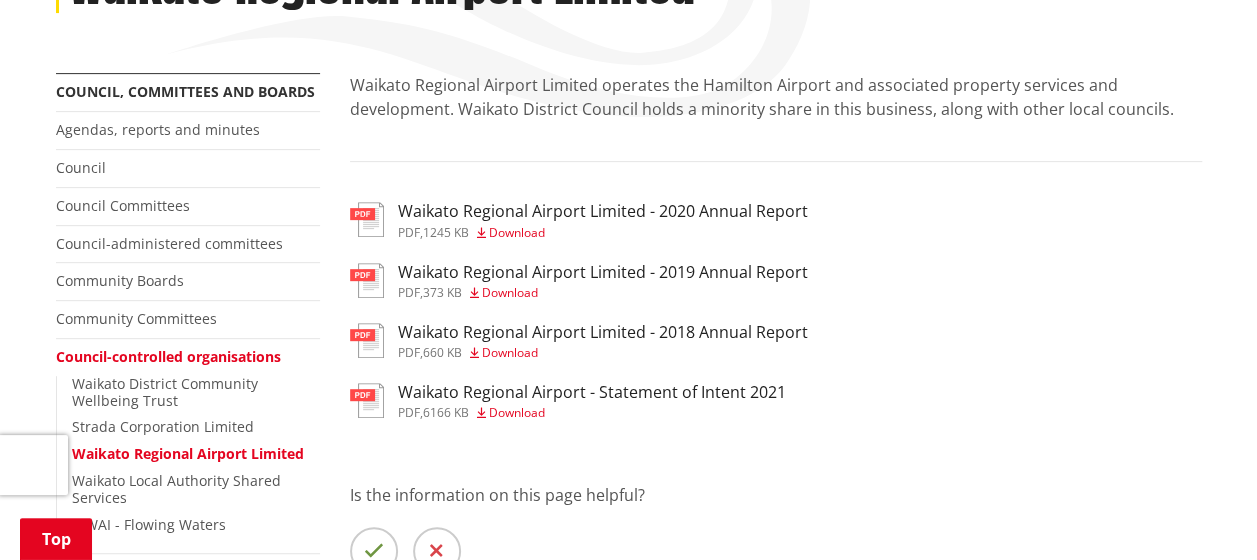 scroll, scrollTop: 300, scrollLeft: 0, axis: vertical 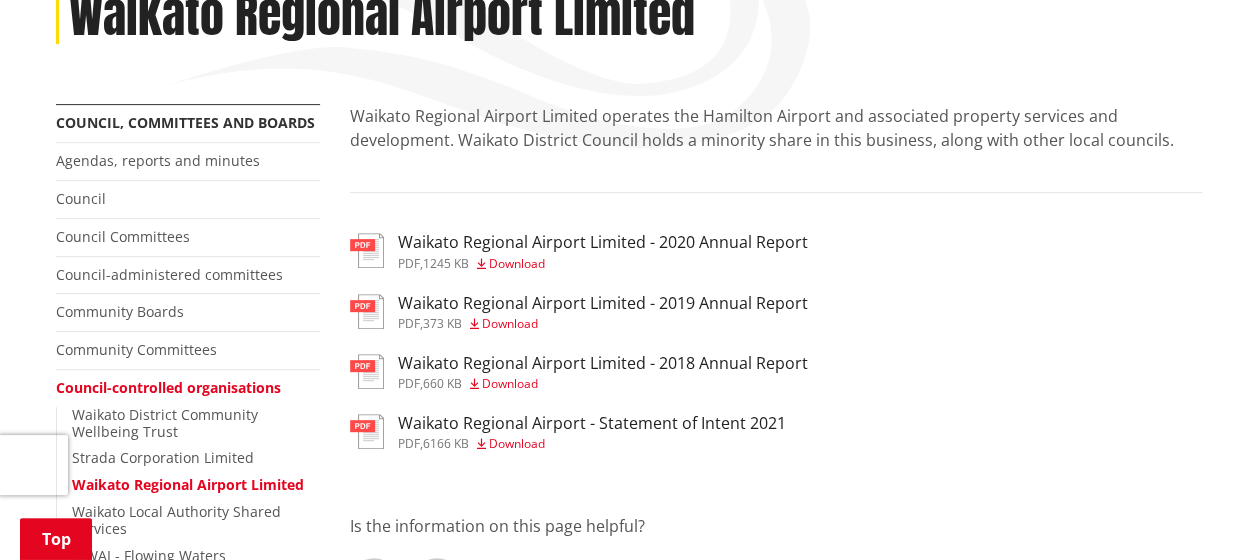 click on "Waikato Regional Airport Limited - 2020 Annual Report" at bounding box center (603, 242) 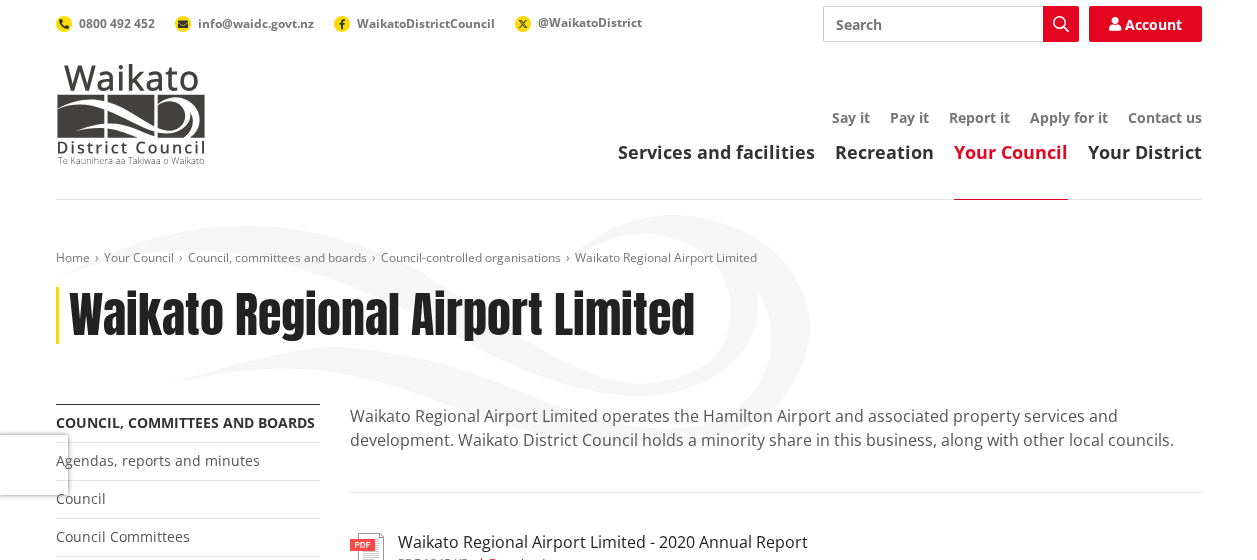 scroll, scrollTop: 300, scrollLeft: 0, axis: vertical 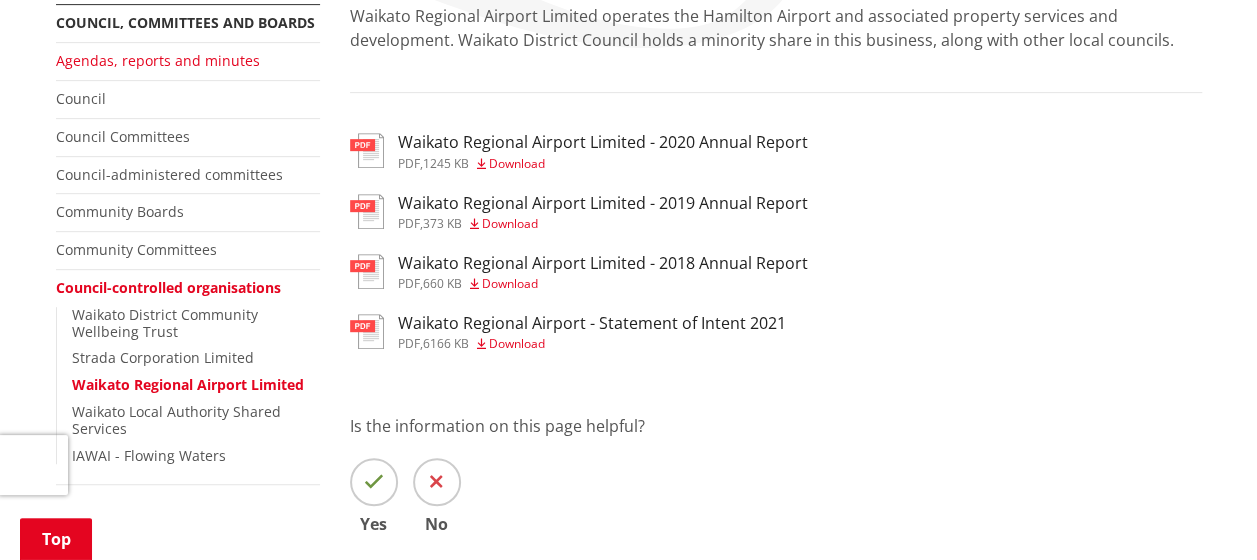 click on "Agendas, reports and minutes" at bounding box center [158, 60] 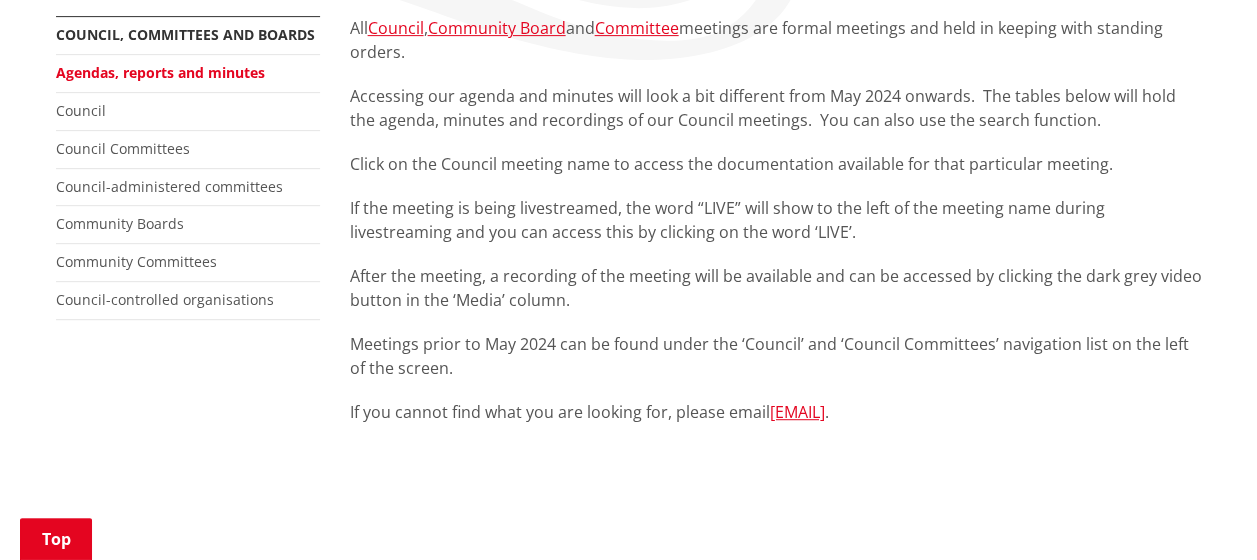 scroll, scrollTop: 300, scrollLeft: 0, axis: vertical 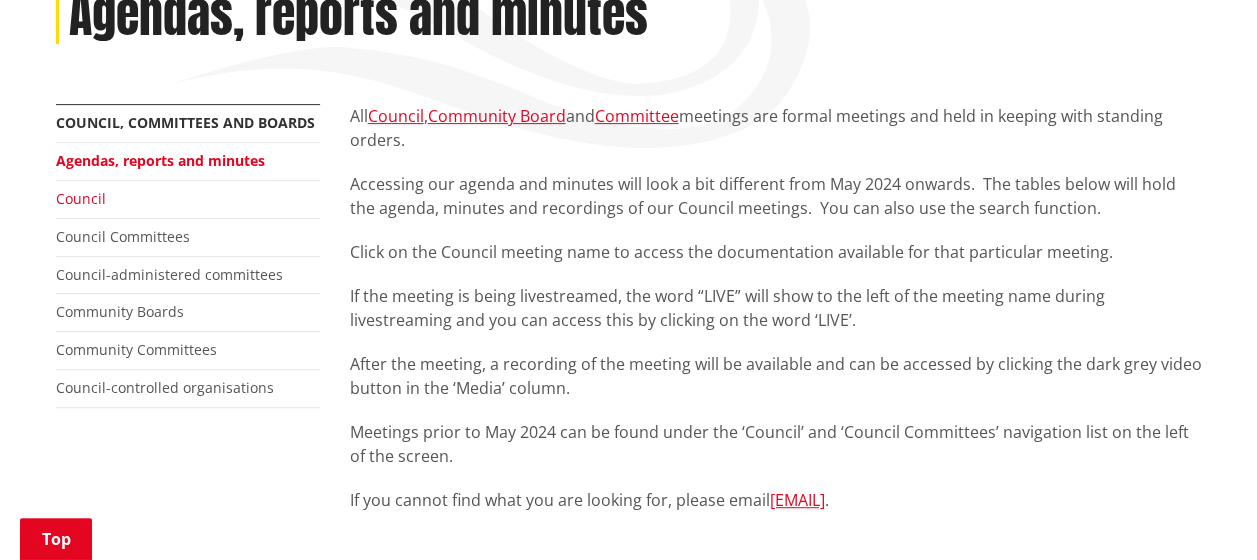 click on "Council" at bounding box center (81, 198) 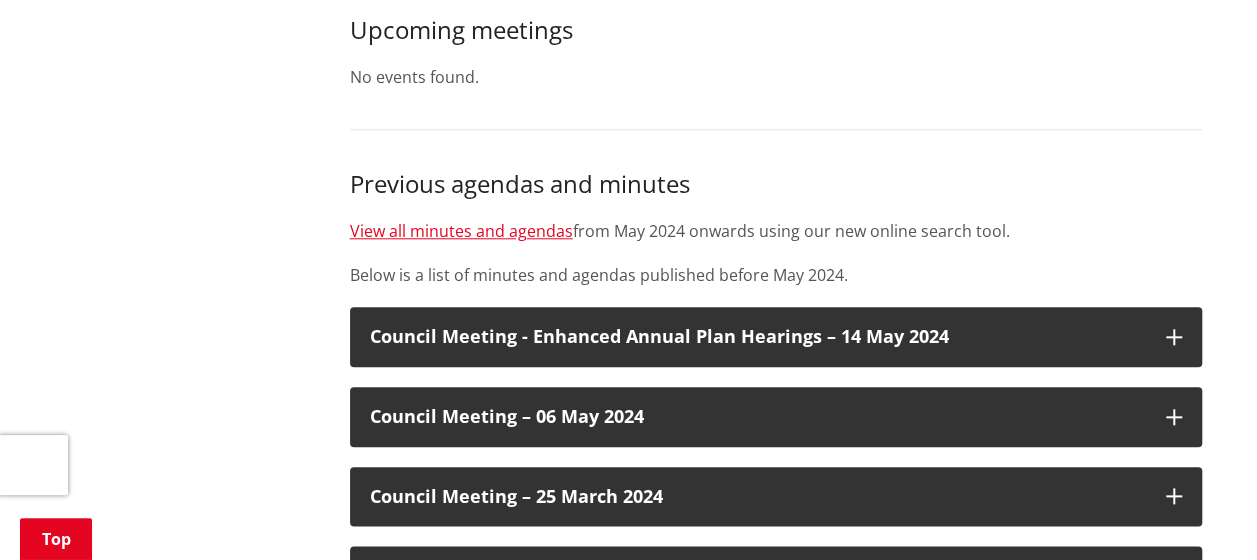 scroll, scrollTop: 200, scrollLeft: 0, axis: vertical 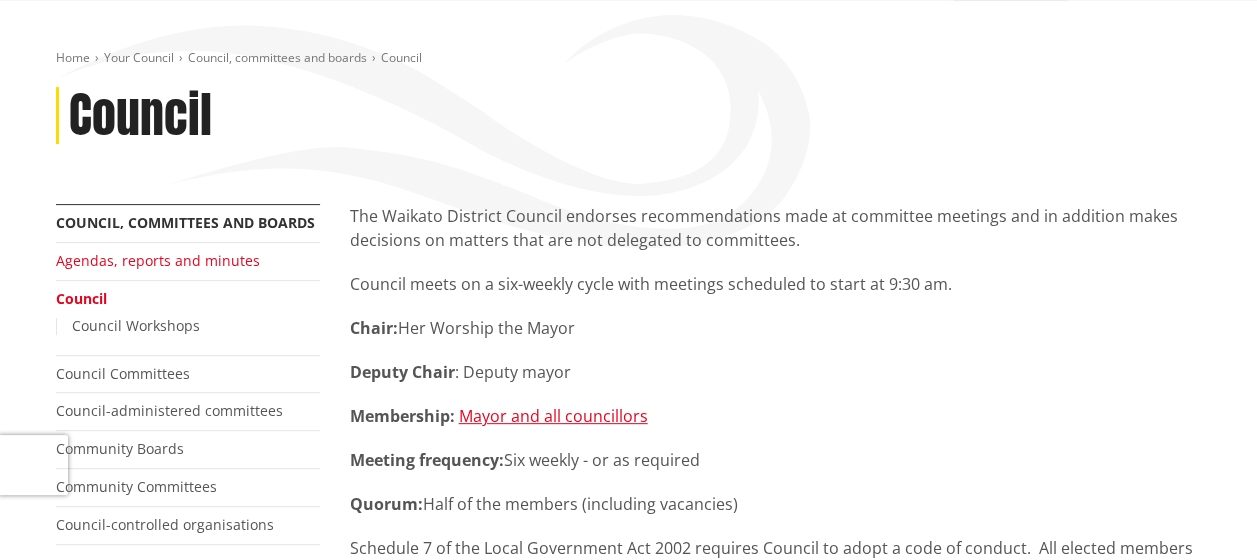 click on "Agendas, reports and minutes" at bounding box center [158, 260] 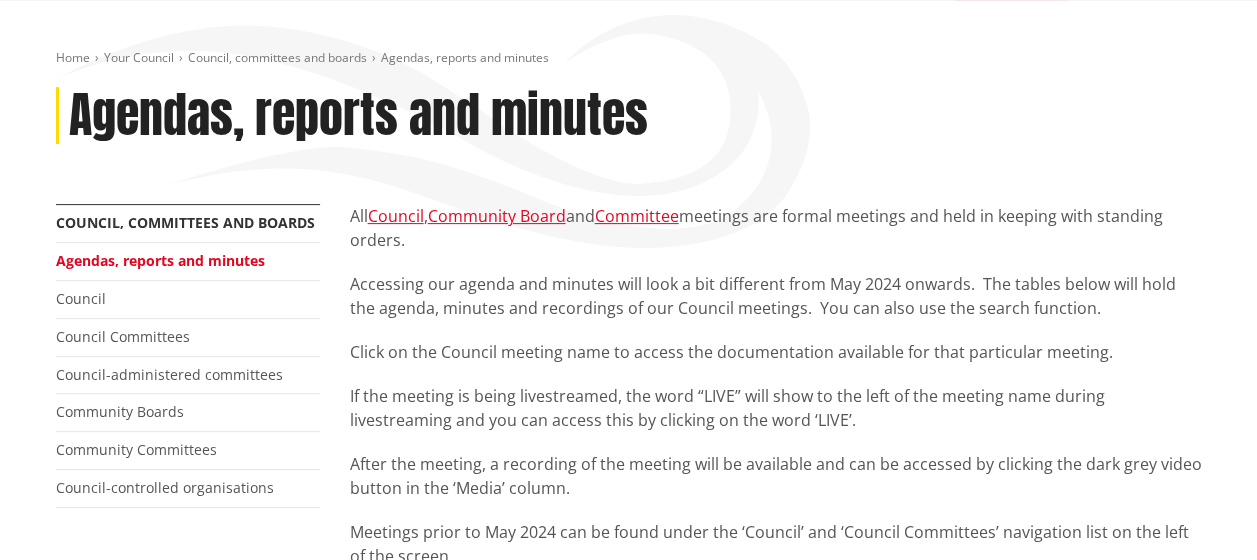 scroll, scrollTop: 0, scrollLeft: 0, axis: both 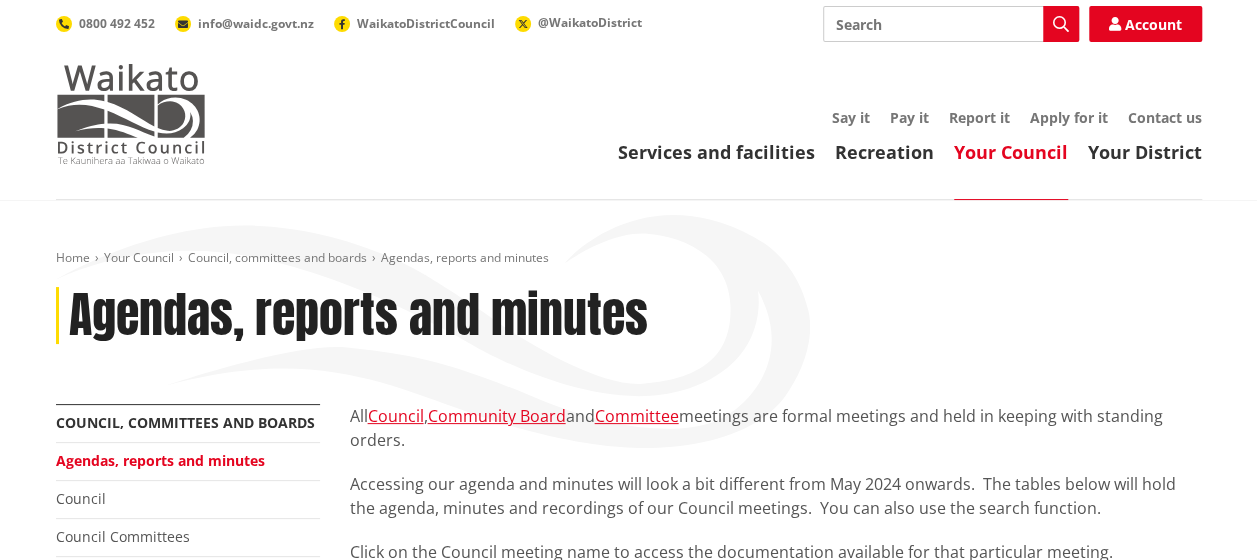 click at bounding box center [131, 114] 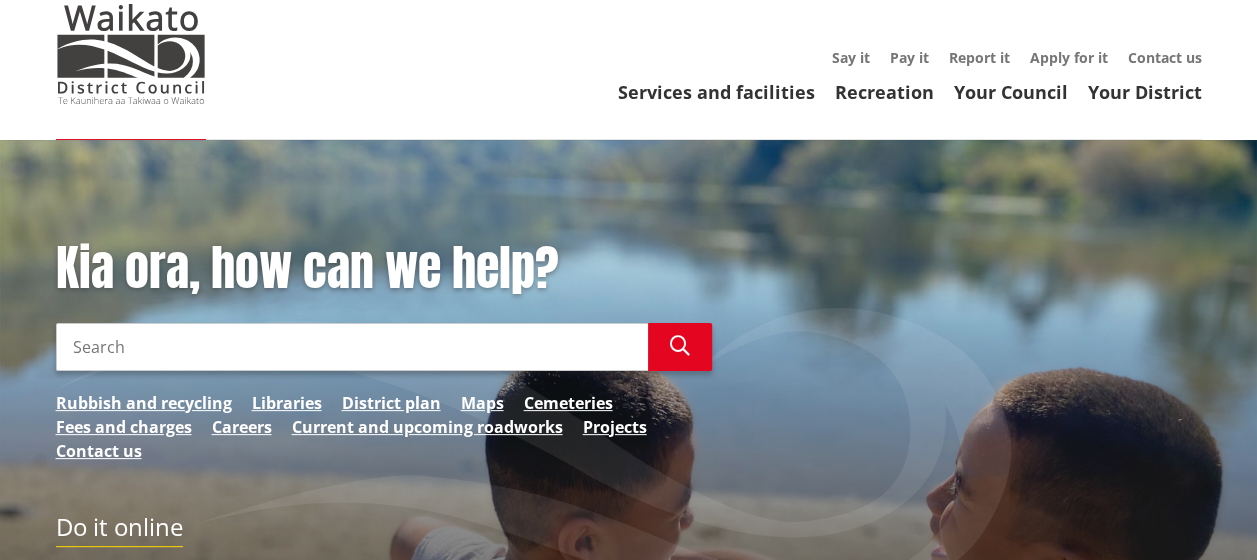 scroll, scrollTop: 0, scrollLeft: 0, axis: both 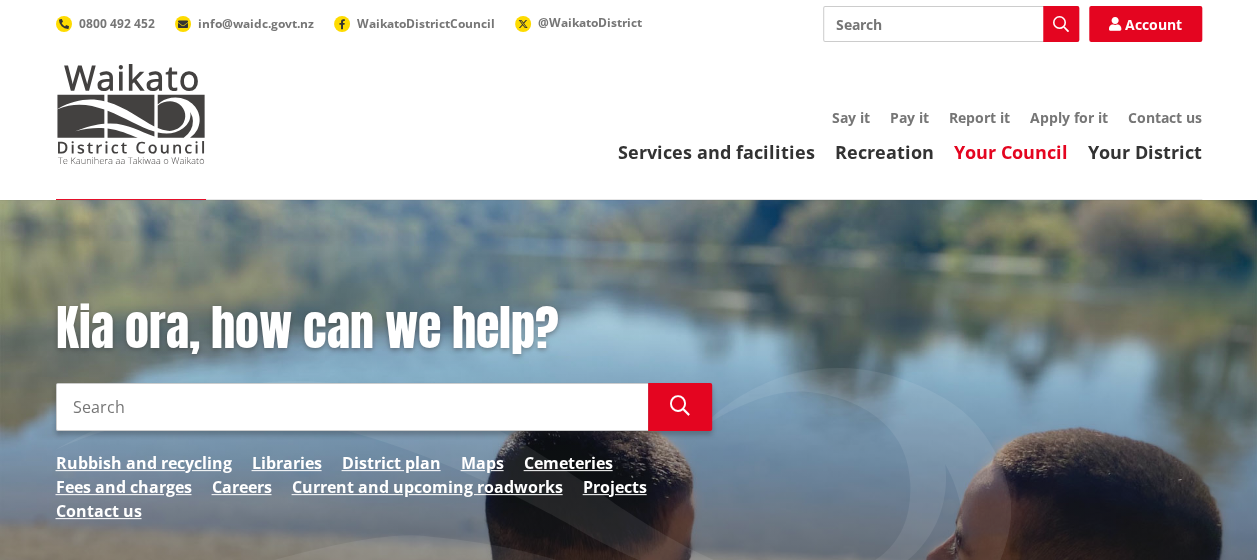 drag, startPoint x: 932, startPoint y: 166, endPoint x: 1008, endPoint y: 152, distance: 77.27872 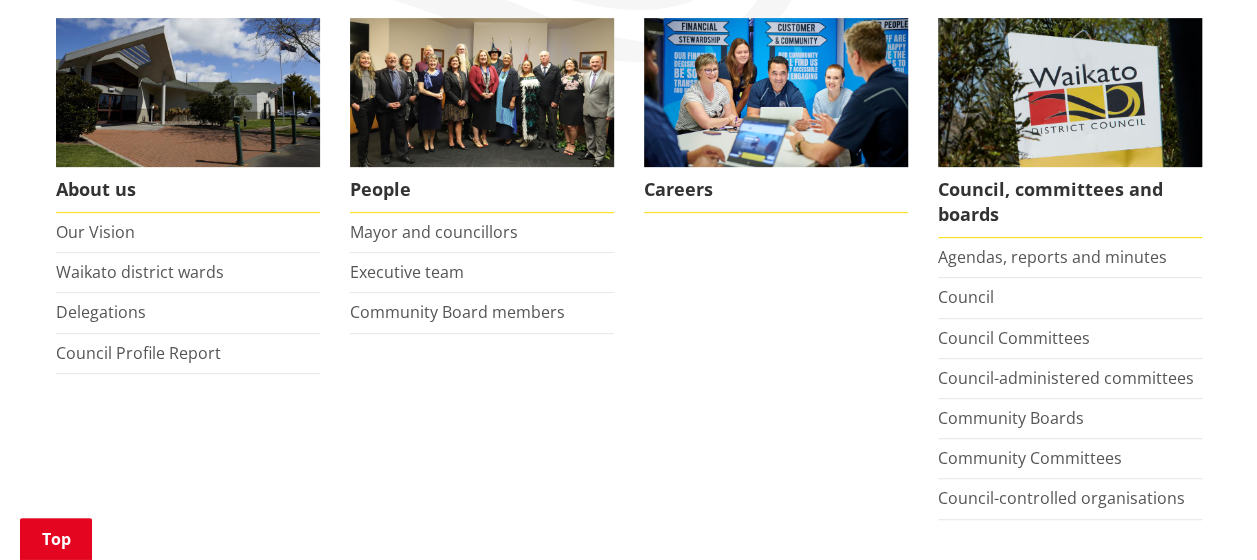 scroll, scrollTop: 400, scrollLeft: 0, axis: vertical 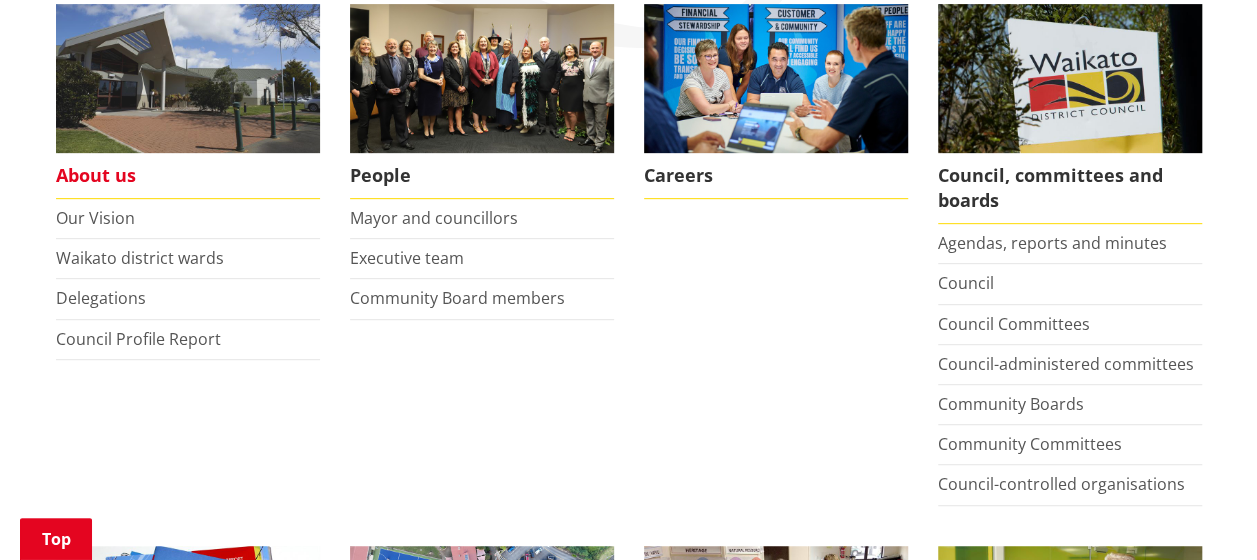 click on "About us" at bounding box center [188, 176] 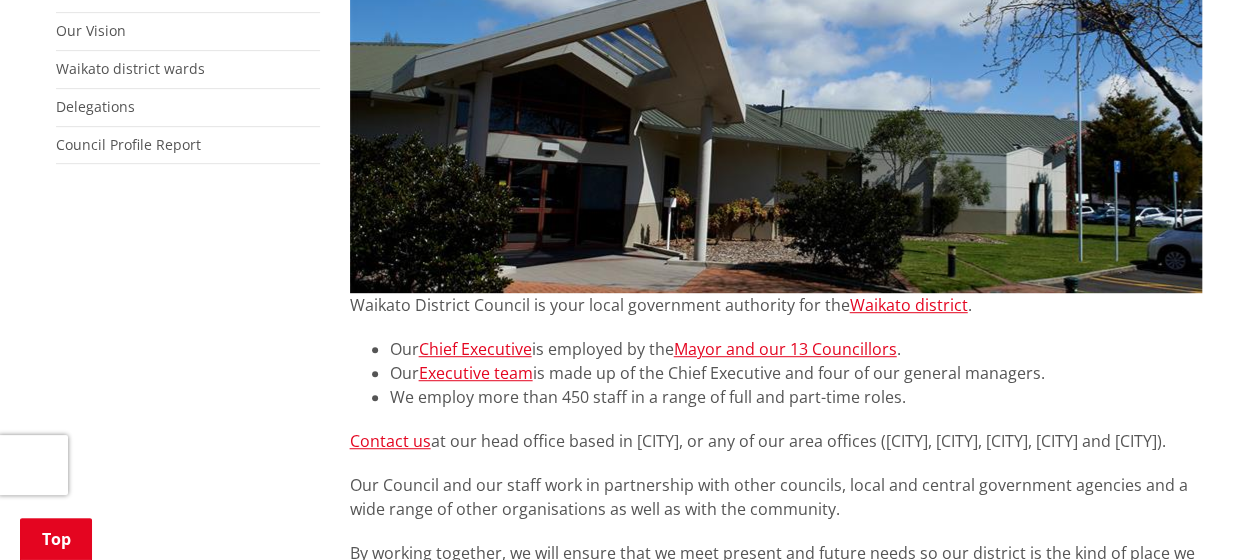 scroll, scrollTop: 400, scrollLeft: 0, axis: vertical 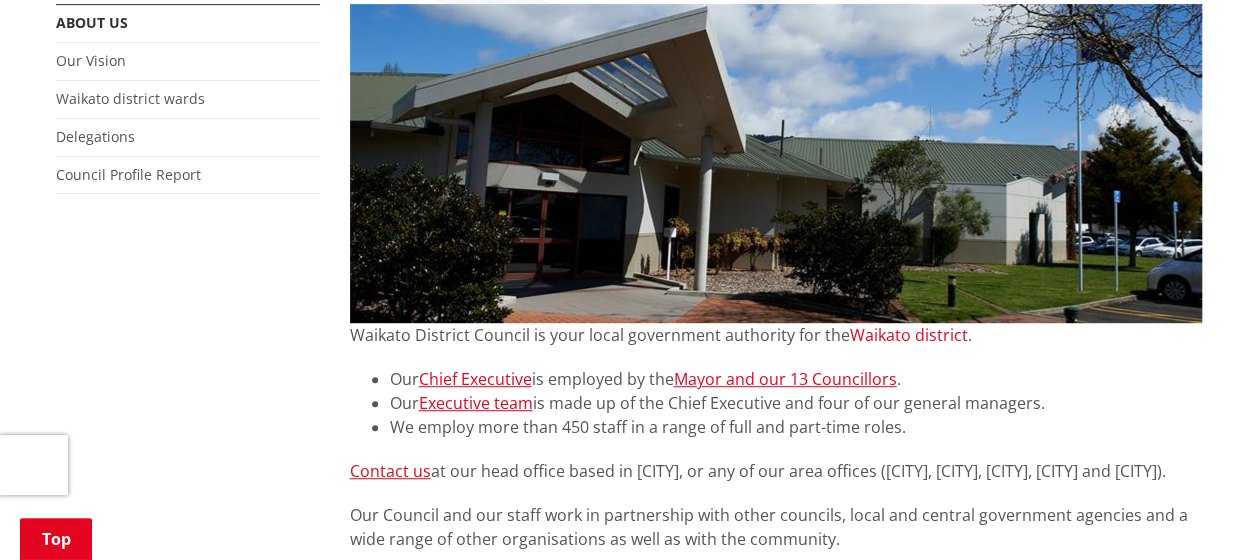 click on "Waikato district" at bounding box center [909, 335] 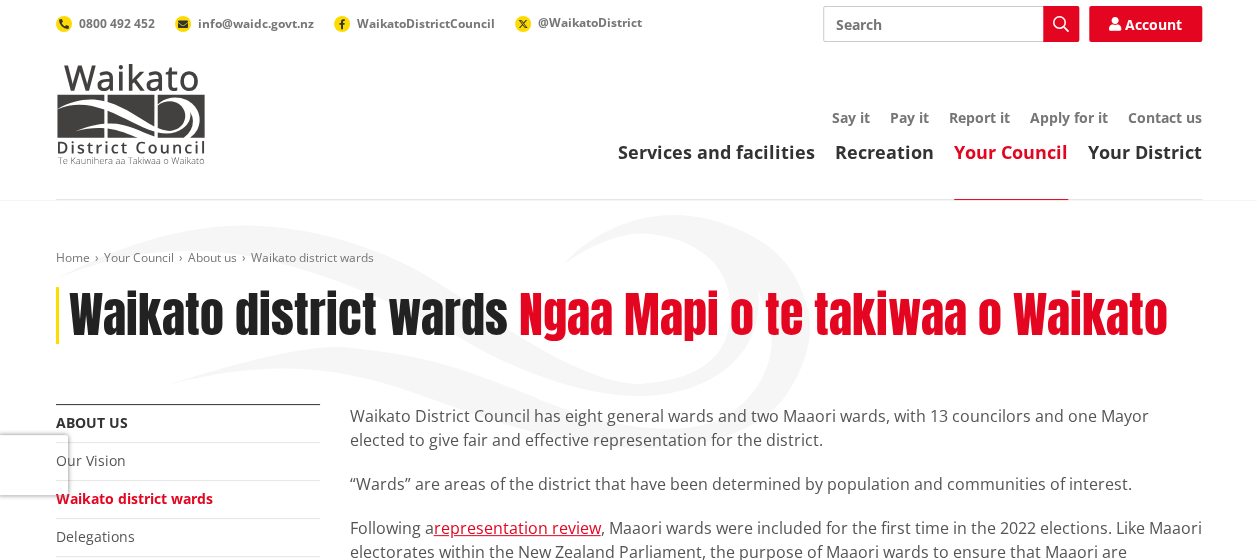 scroll, scrollTop: 100, scrollLeft: 0, axis: vertical 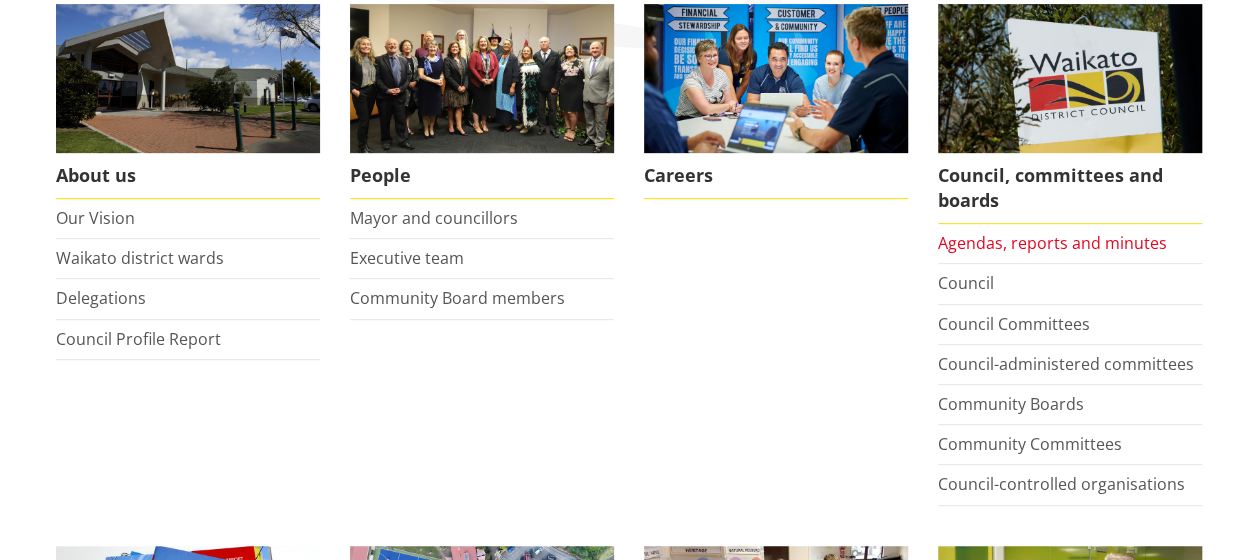 click on "Agendas, reports and minutes" at bounding box center [1052, 243] 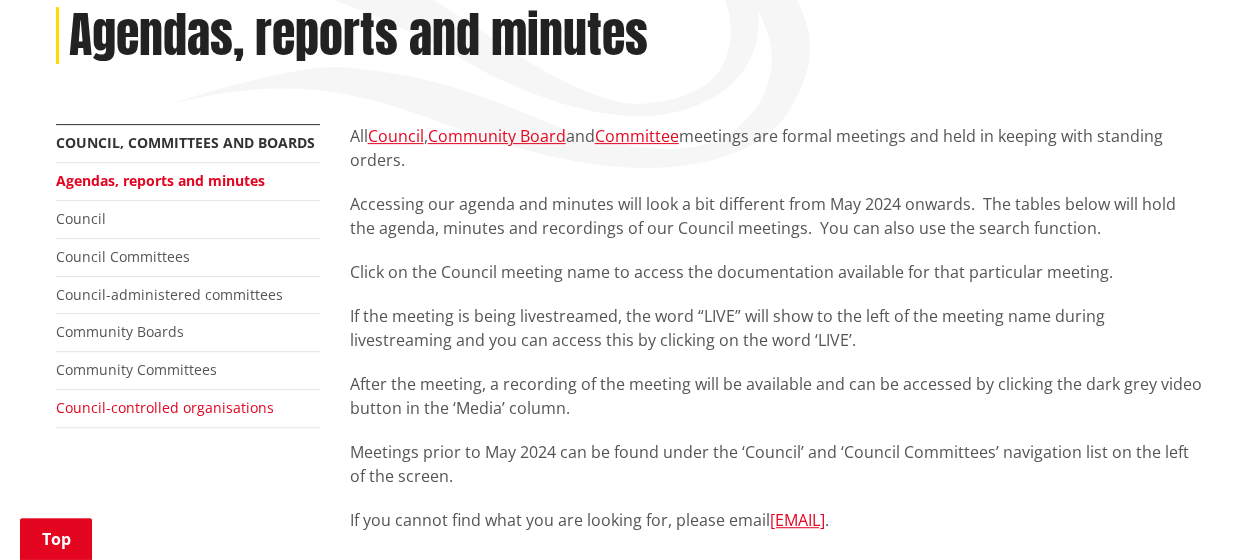 scroll, scrollTop: 300, scrollLeft: 0, axis: vertical 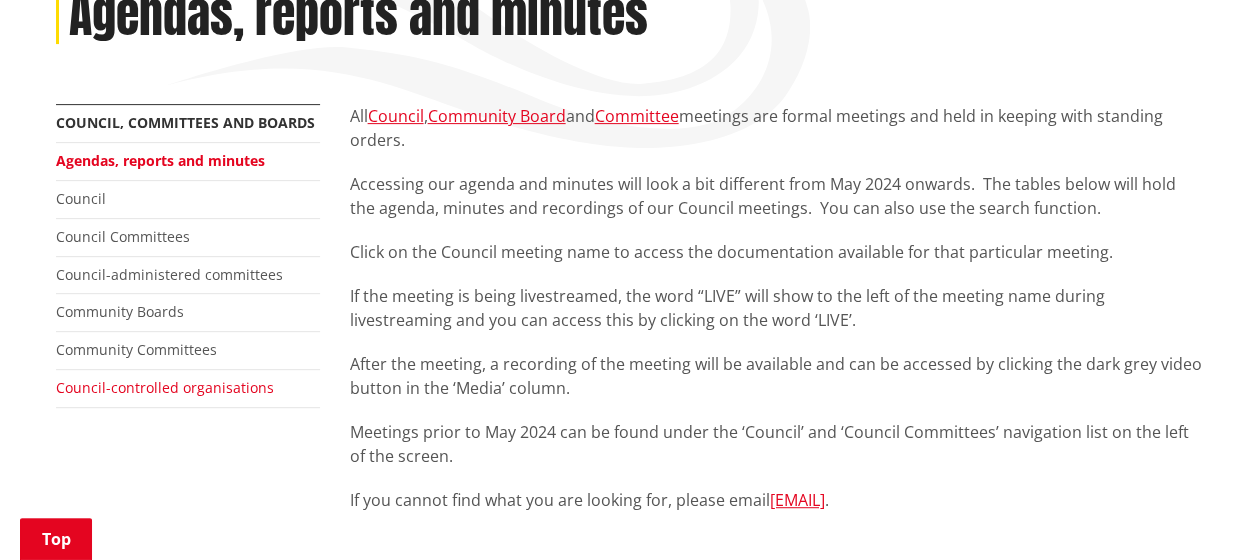 click on "Council-controlled organisations" at bounding box center [165, 387] 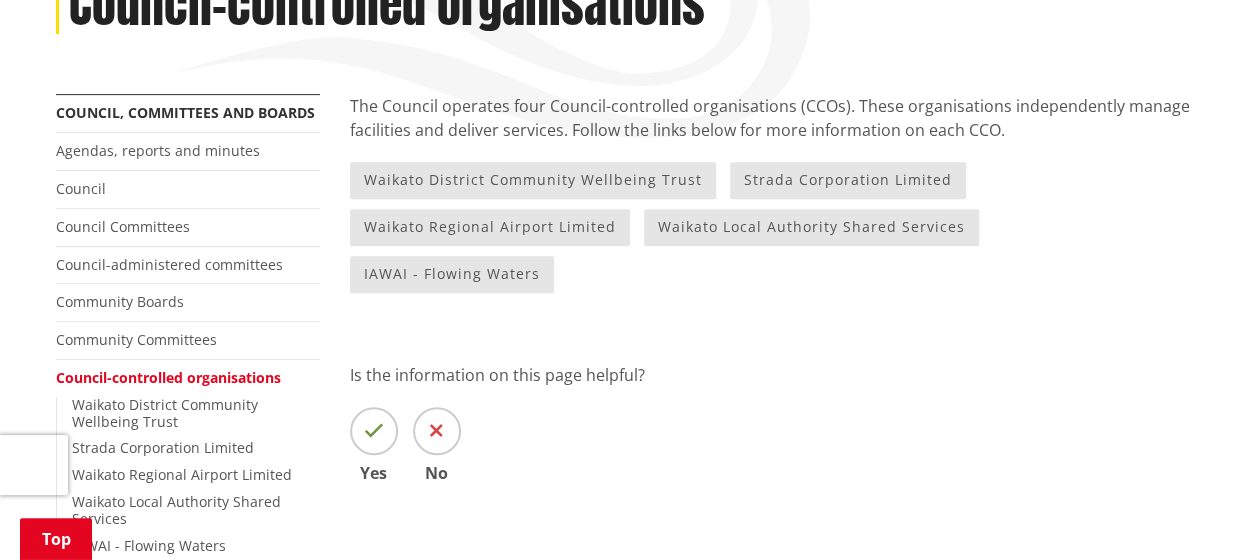 scroll, scrollTop: 300, scrollLeft: 0, axis: vertical 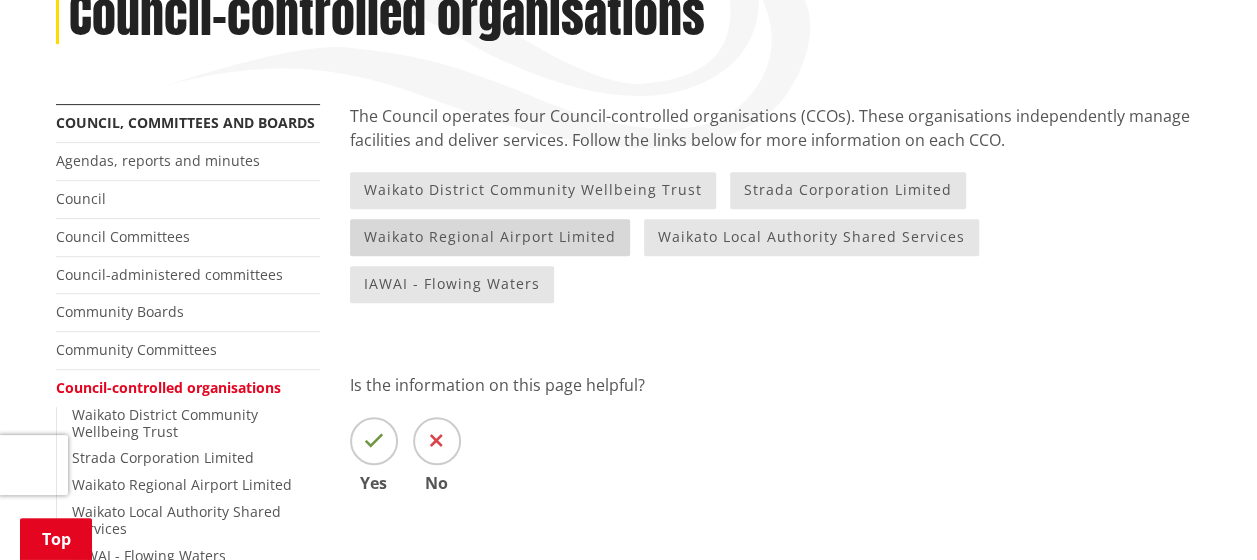 click on "Waikato Regional Airport Limited" at bounding box center (490, 237) 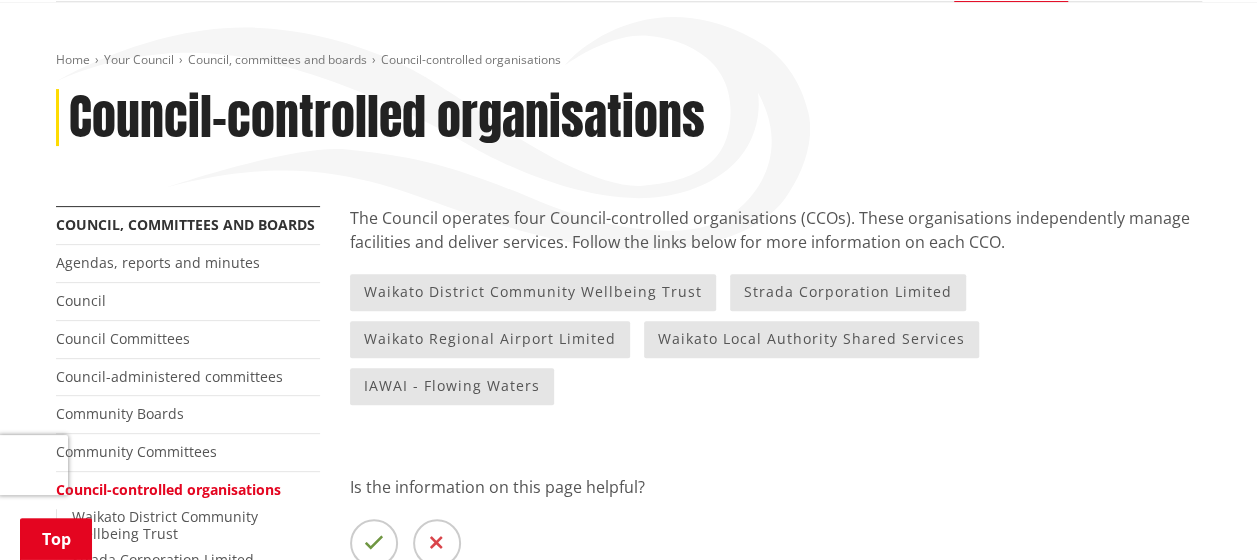 scroll, scrollTop: 300, scrollLeft: 0, axis: vertical 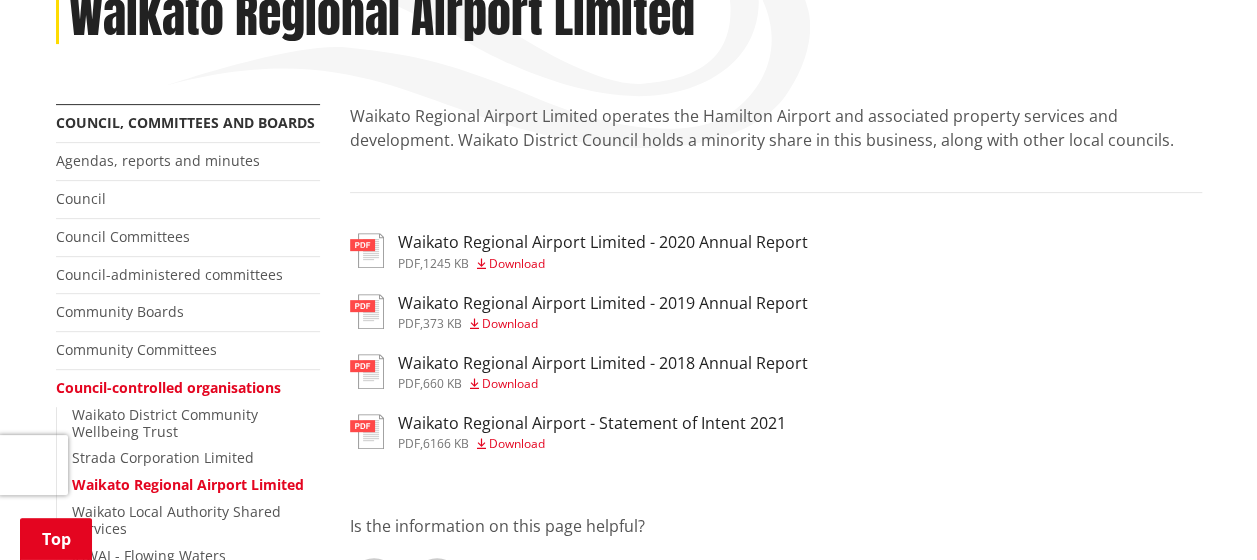 click on "Waikato Regional Airport Limited - 2020 Annual Report" at bounding box center (603, 242) 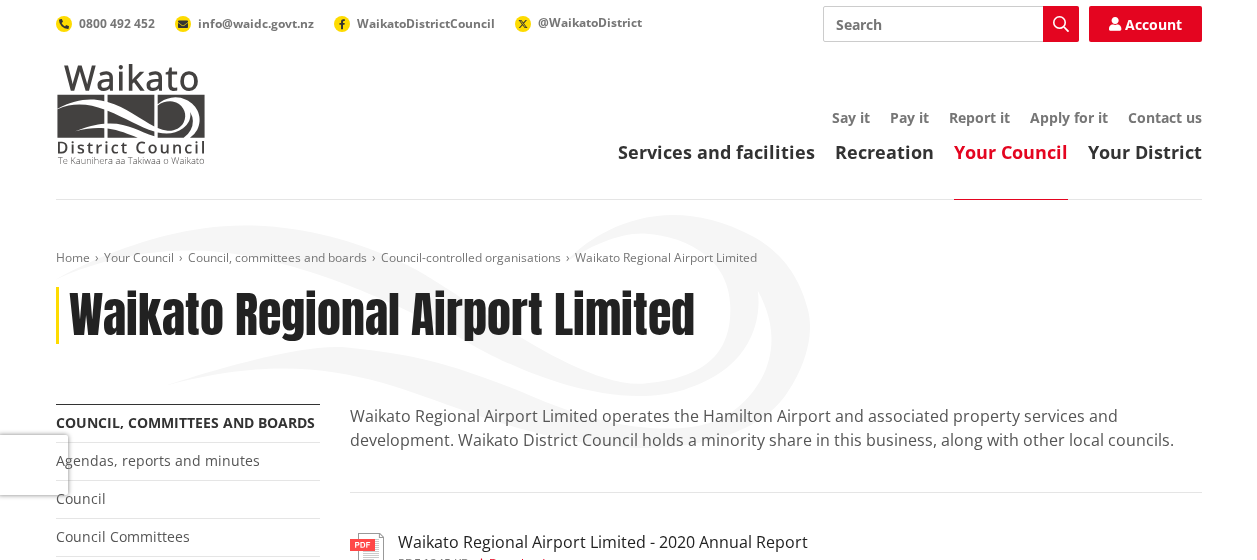 scroll, scrollTop: 300, scrollLeft: 0, axis: vertical 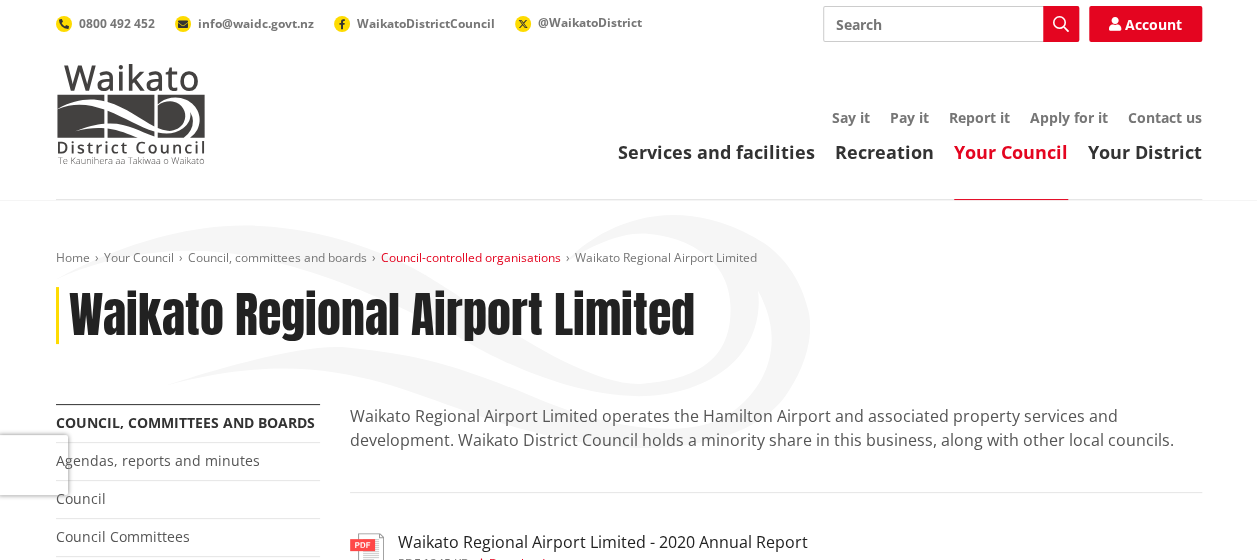 click on "Council-controlled organisations" at bounding box center [471, 257] 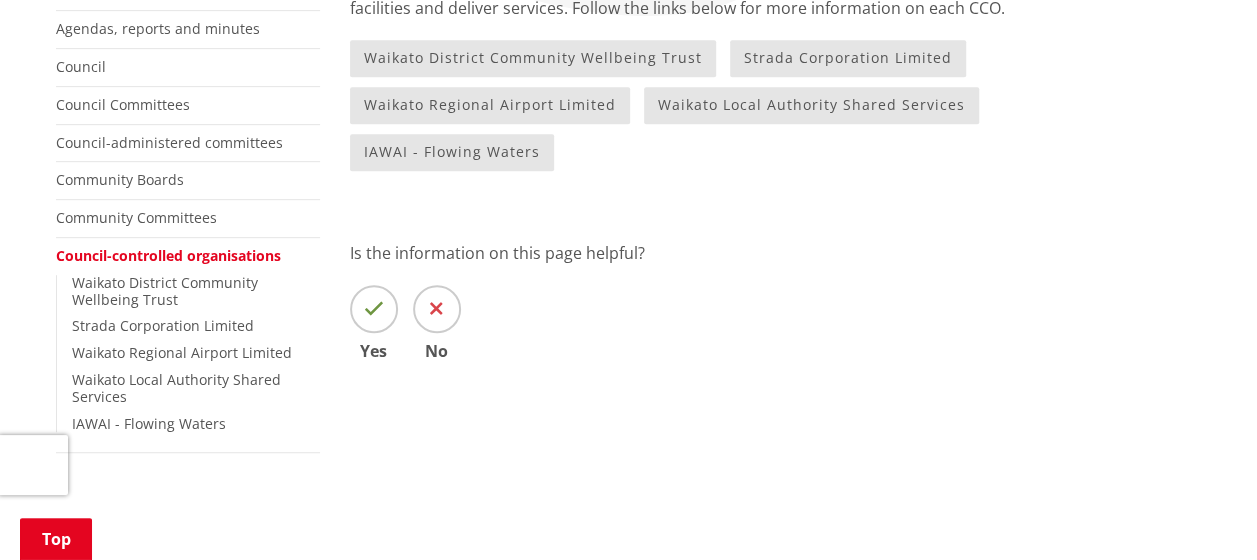 scroll, scrollTop: 1334, scrollLeft: 0, axis: vertical 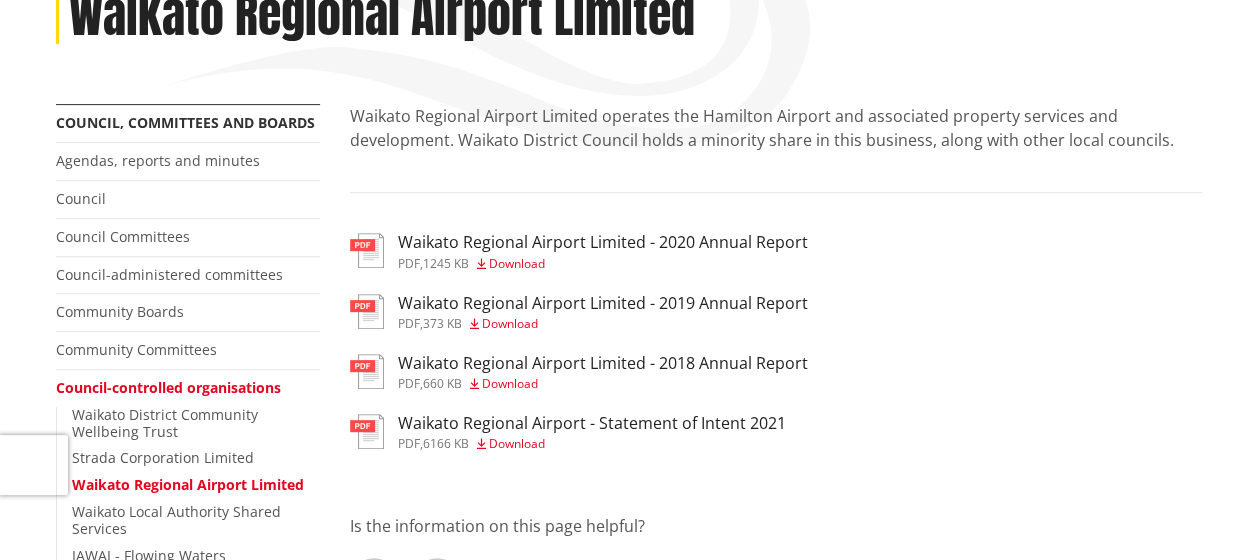 click on "Council-controlled organisations" at bounding box center (168, 387) 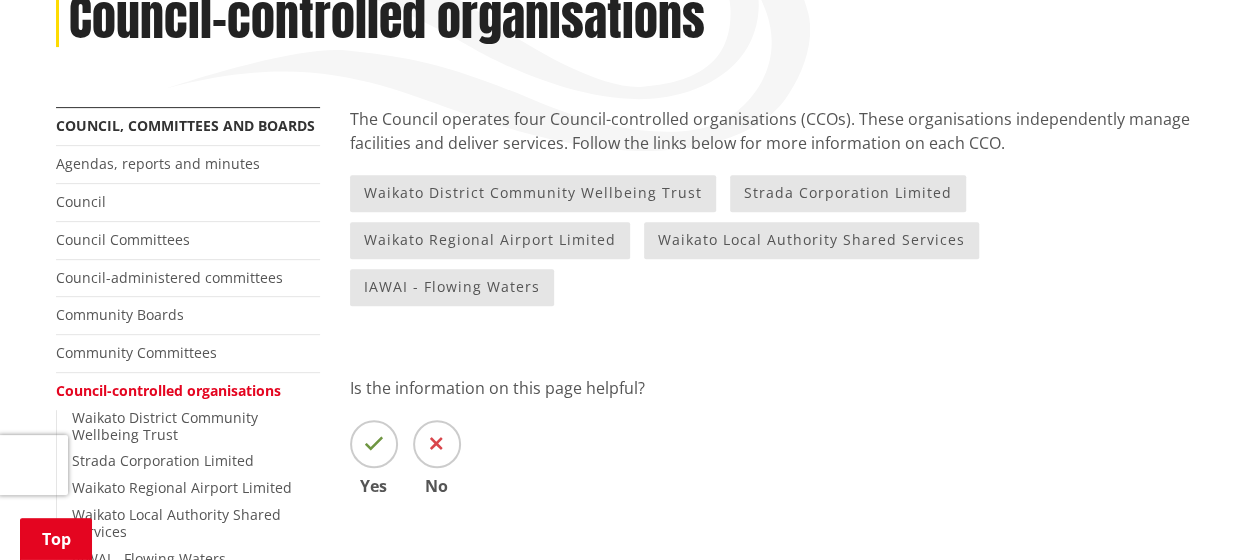 scroll, scrollTop: 300, scrollLeft: 0, axis: vertical 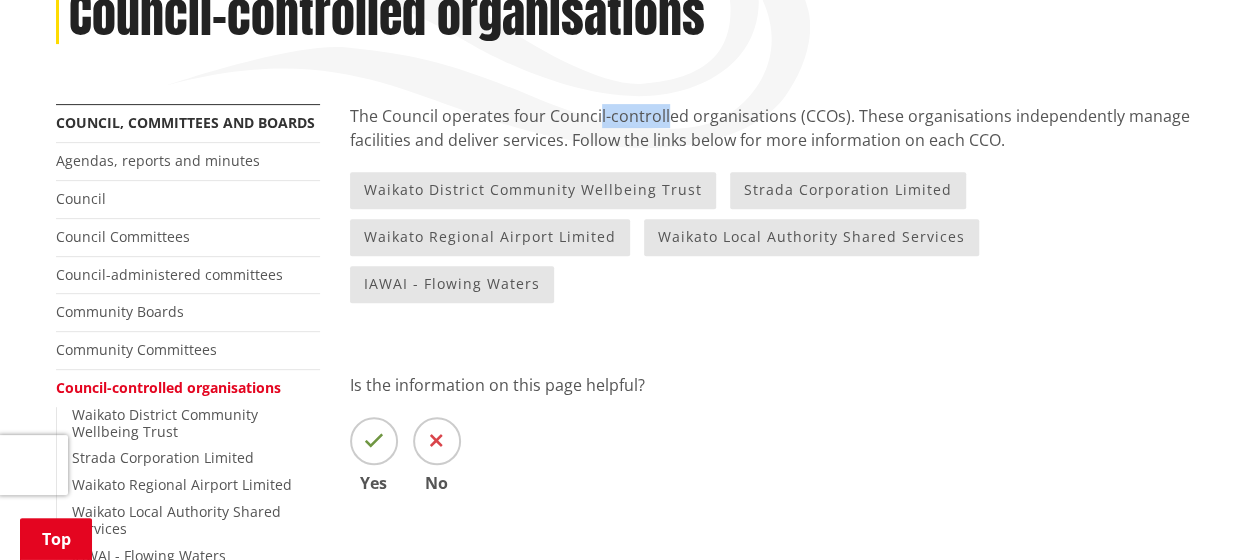 drag, startPoint x: 596, startPoint y: 121, endPoint x: 666, endPoint y: 116, distance: 70.178345 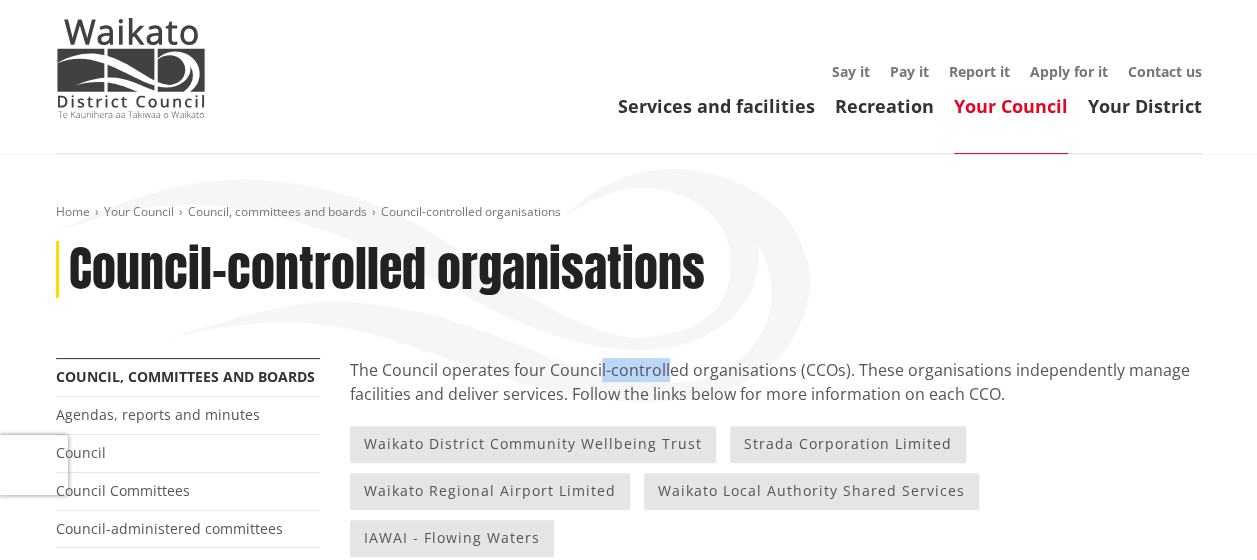 scroll, scrollTop: 0, scrollLeft: 0, axis: both 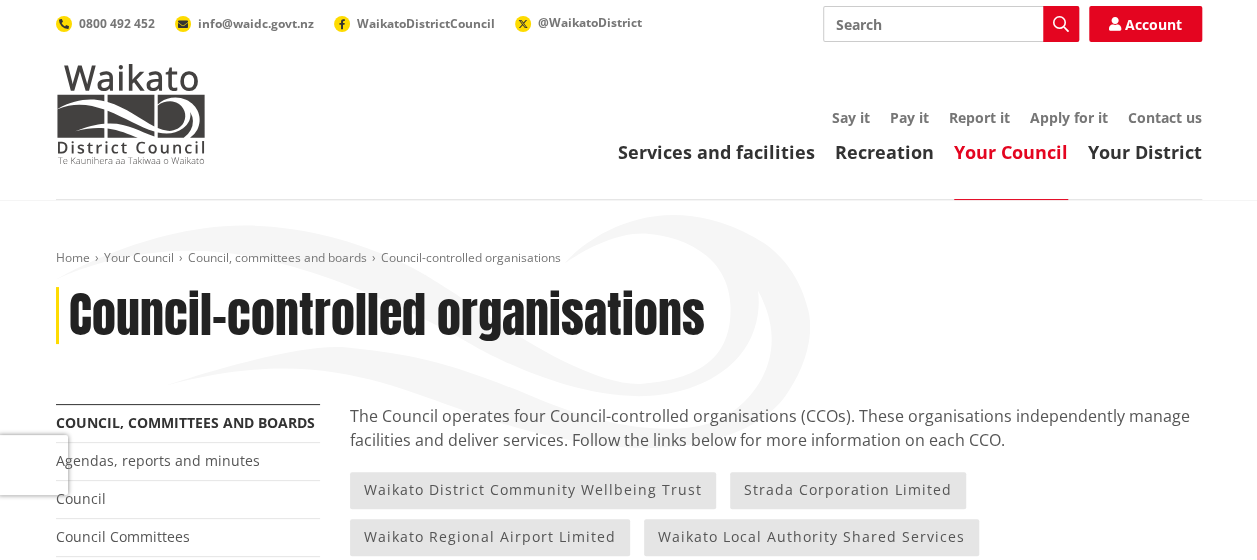 click on "Council-controlled organisations" at bounding box center (629, 316) 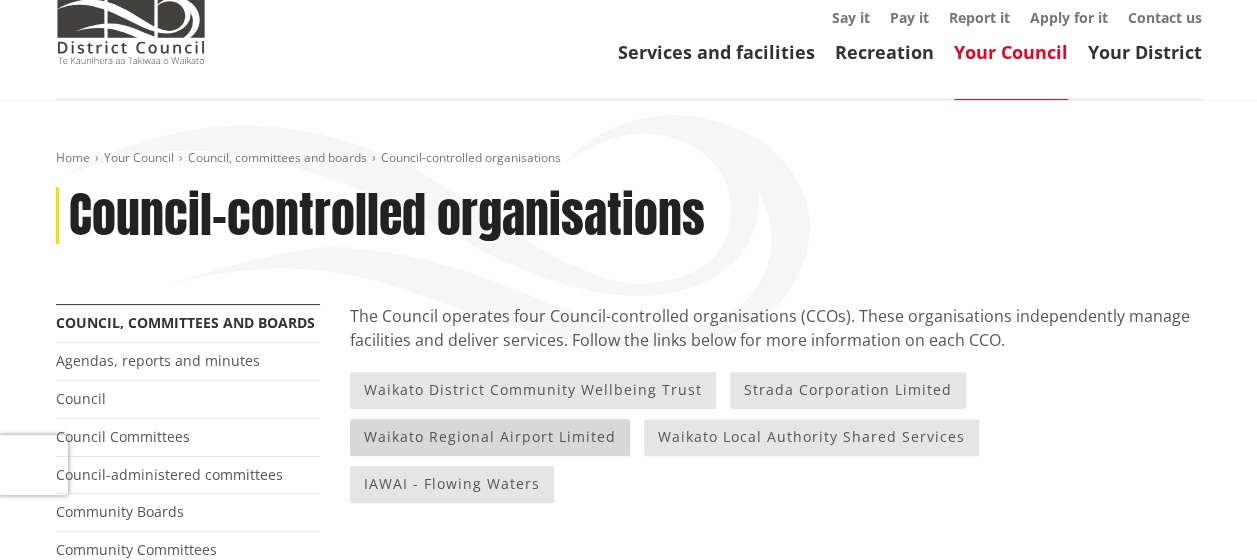 click on "Waikato Regional Airport Limited" at bounding box center (490, 437) 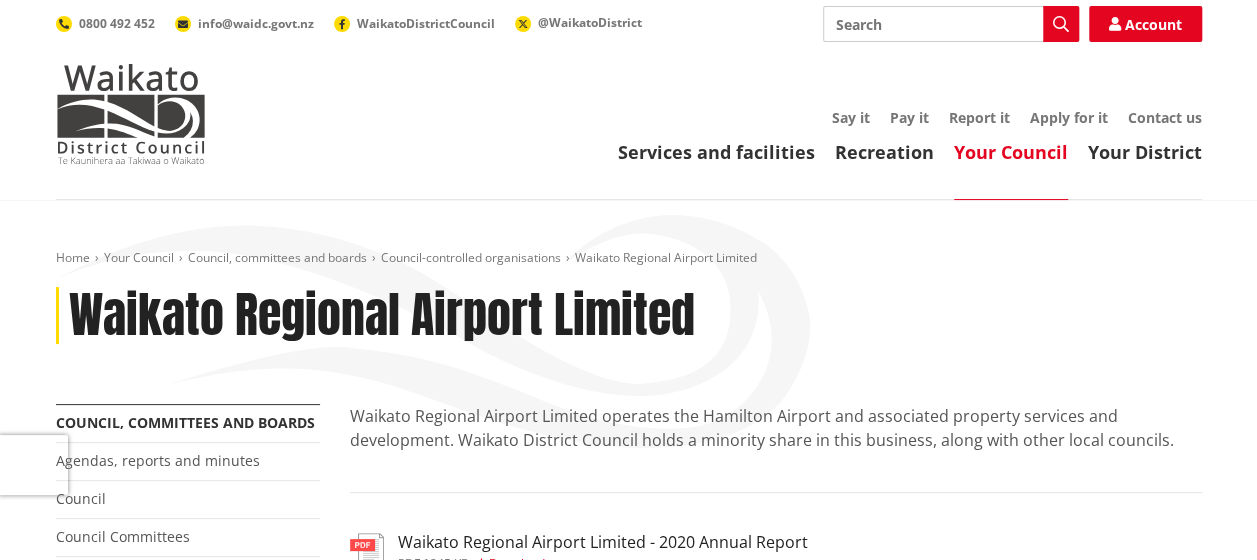 scroll, scrollTop: 100, scrollLeft: 0, axis: vertical 